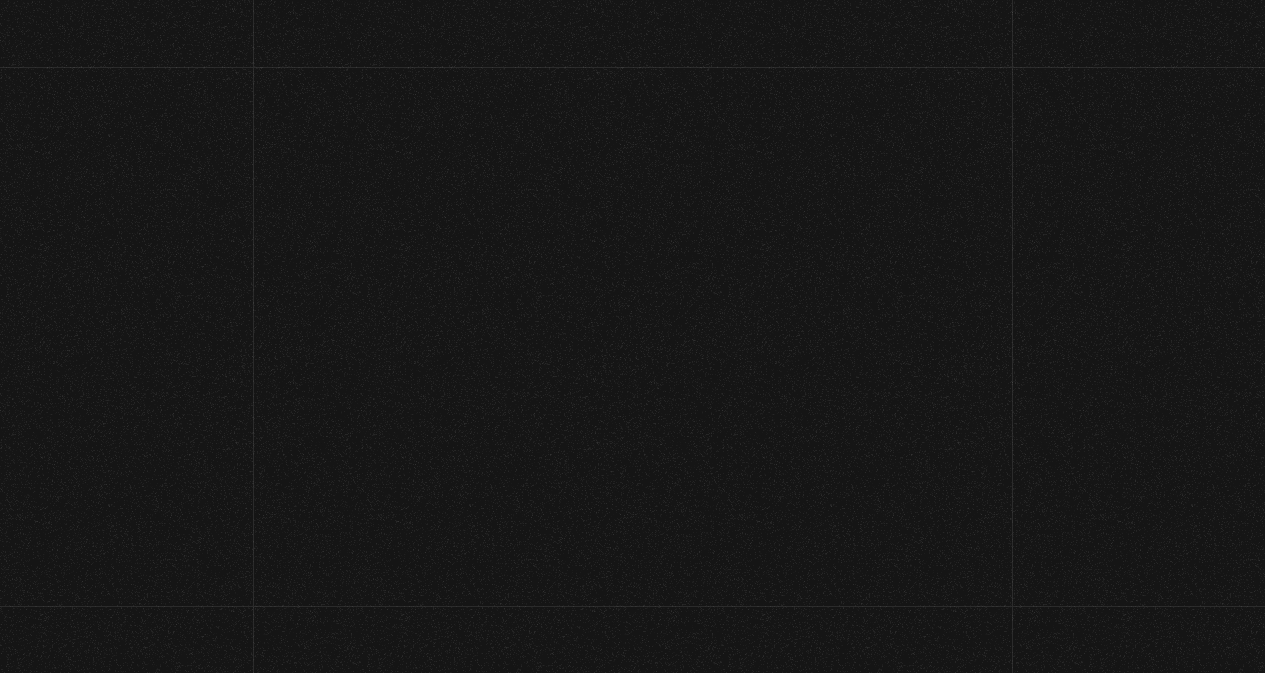 scroll, scrollTop: 0, scrollLeft: 0, axis: both 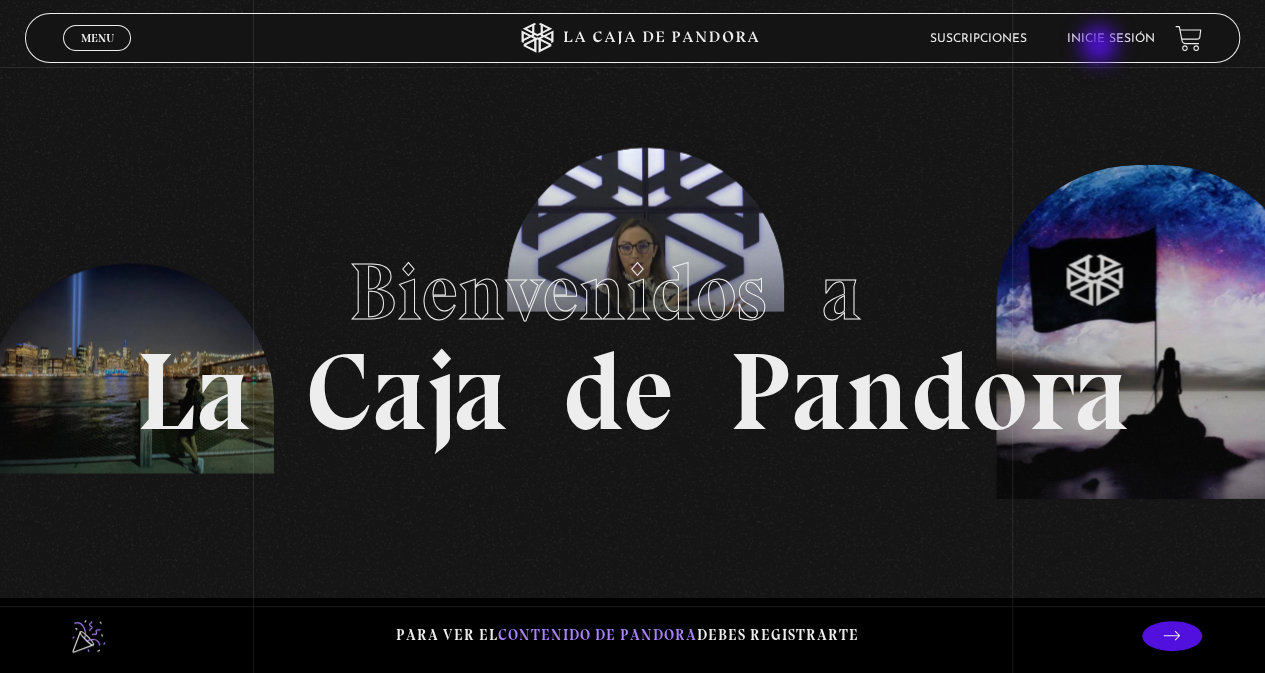 click on "Inicie sesión" at bounding box center (1111, 38) 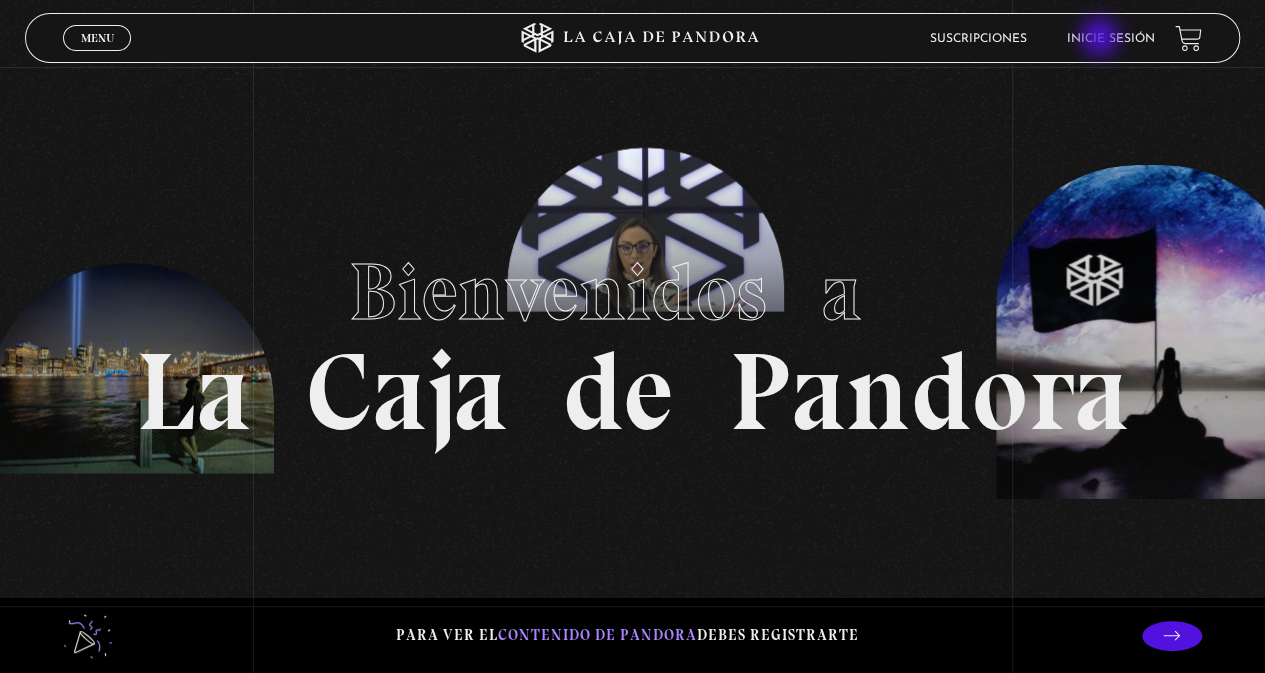 click on "Inicie sesión" at bounding box center [1111, 38] 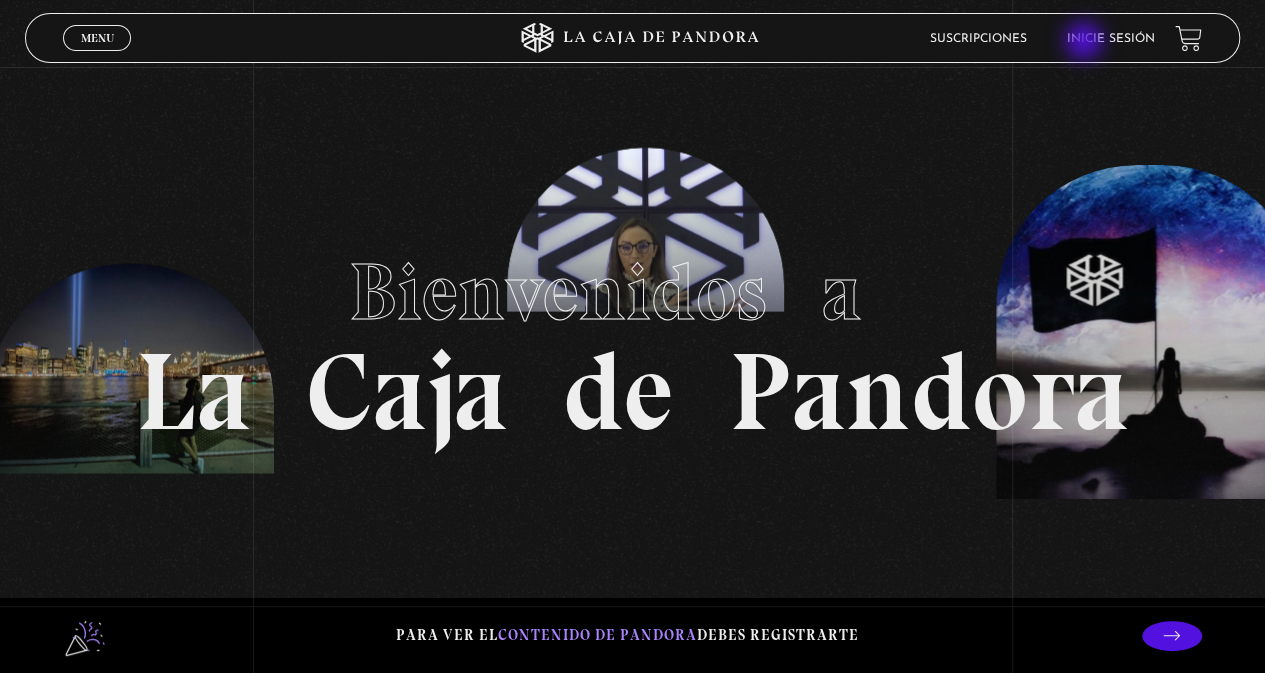 click on "Inicie sesión" at bounding box center (1111, 39) 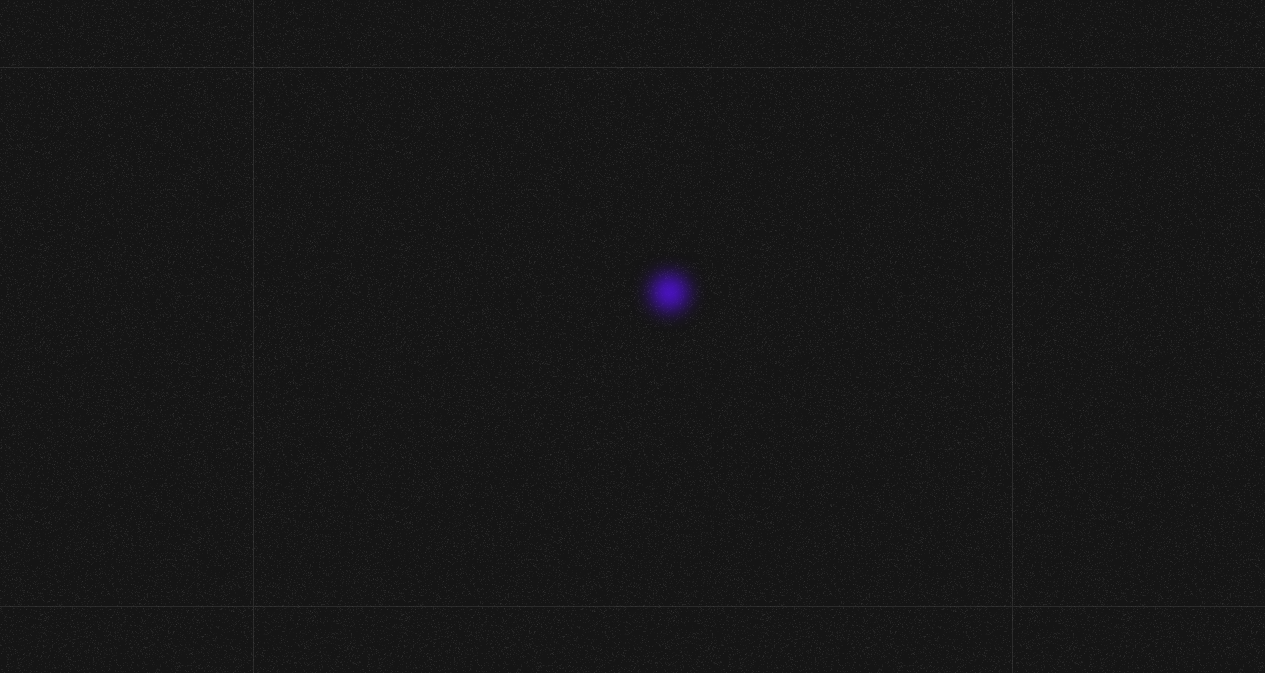 scroll, scrollTop: 0, scrollLeft: 0, axis: both 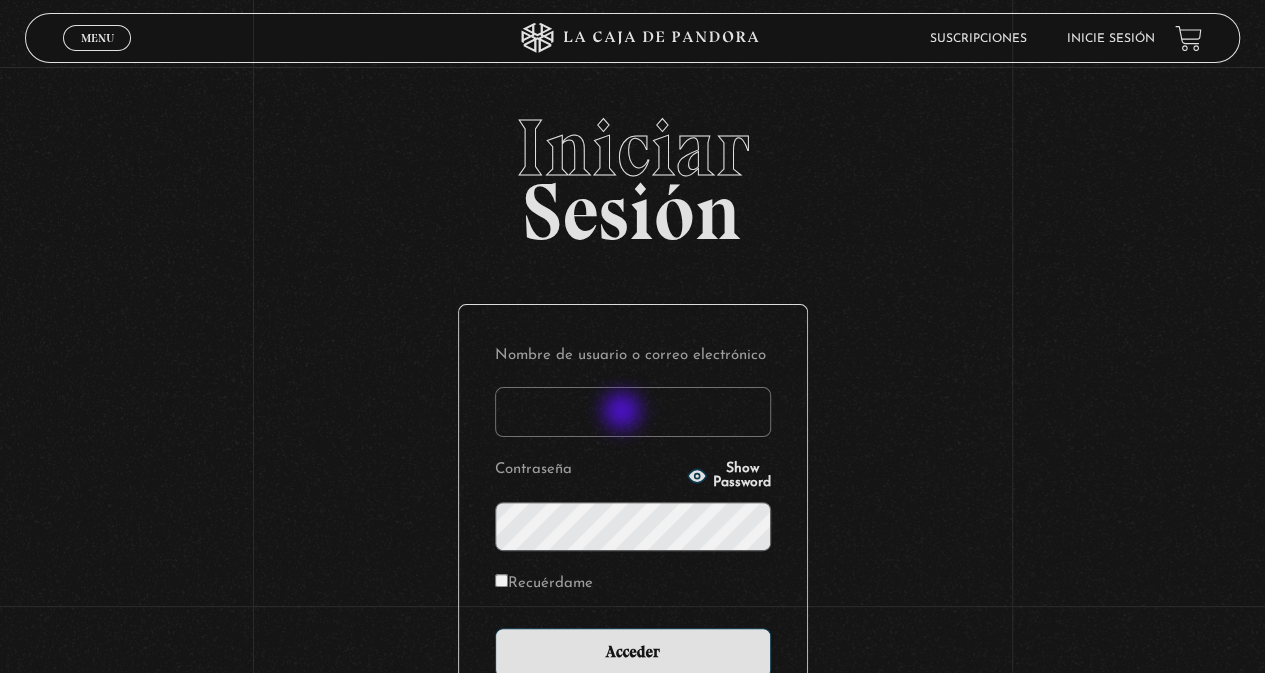 drag, startPoint x: 624, startPoint y: 413, endPoint x: 594, endPoint y: 457, distance: 53.25411 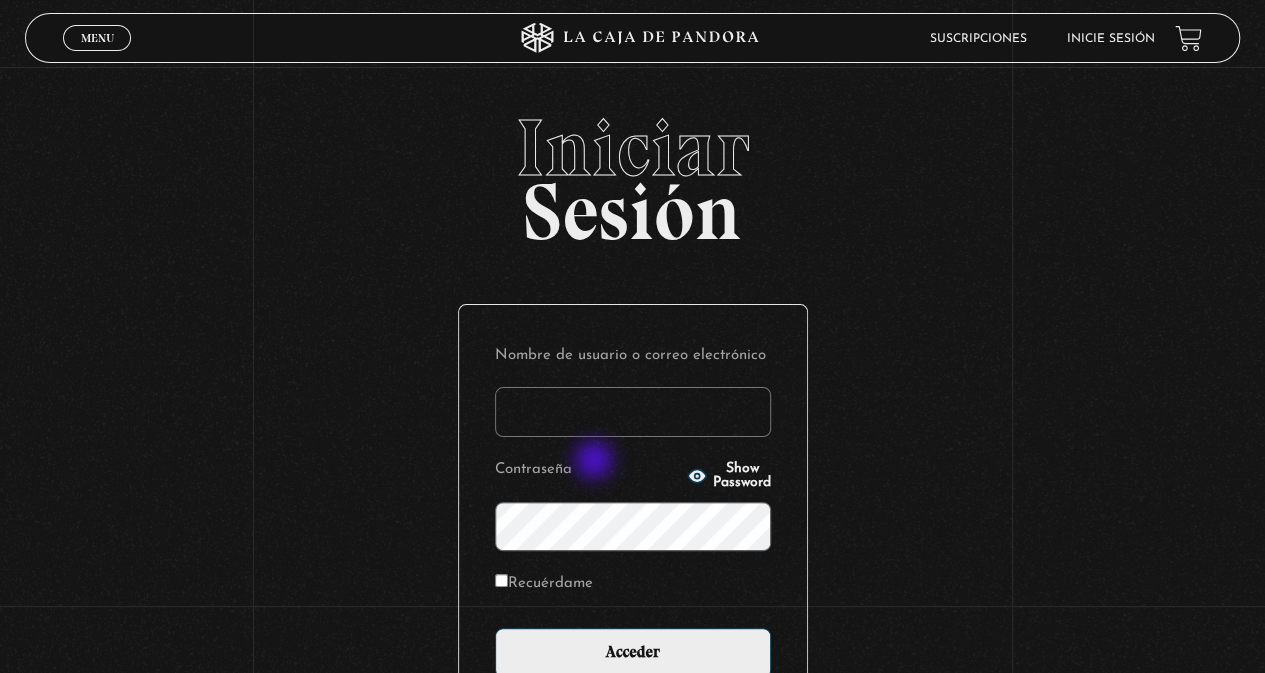 type on "ema2025" 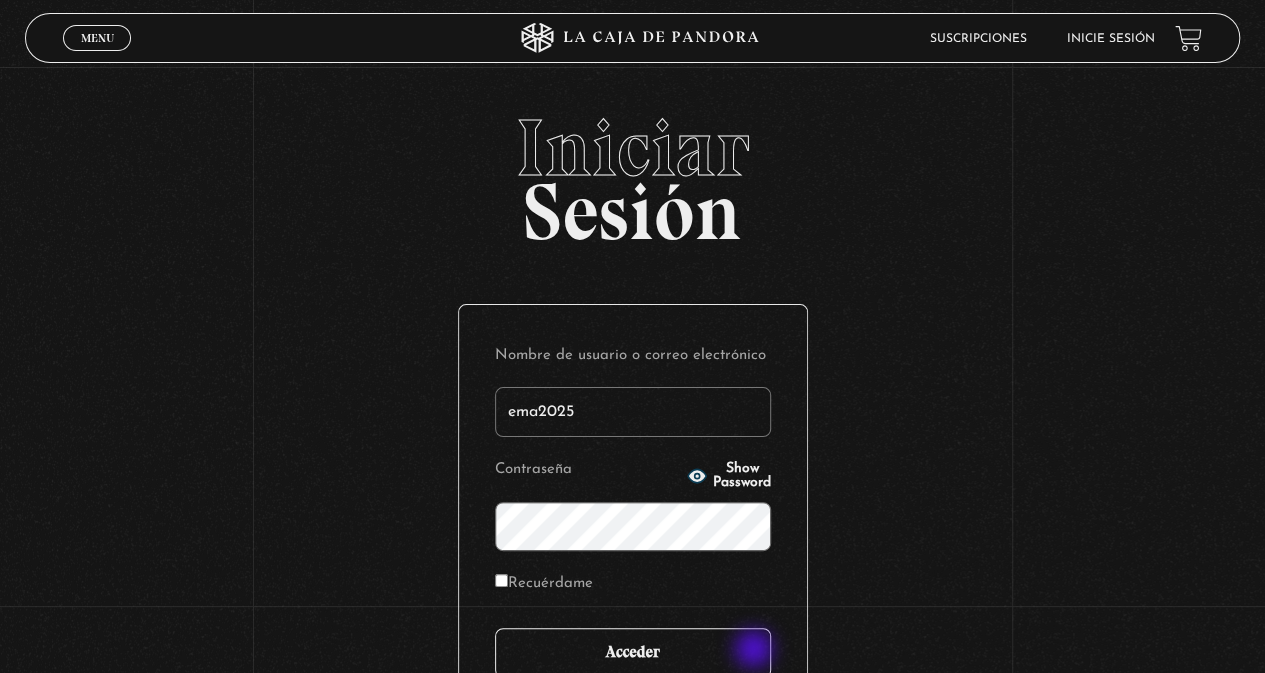 click on "Acceder" at bounding box center [633, 653] 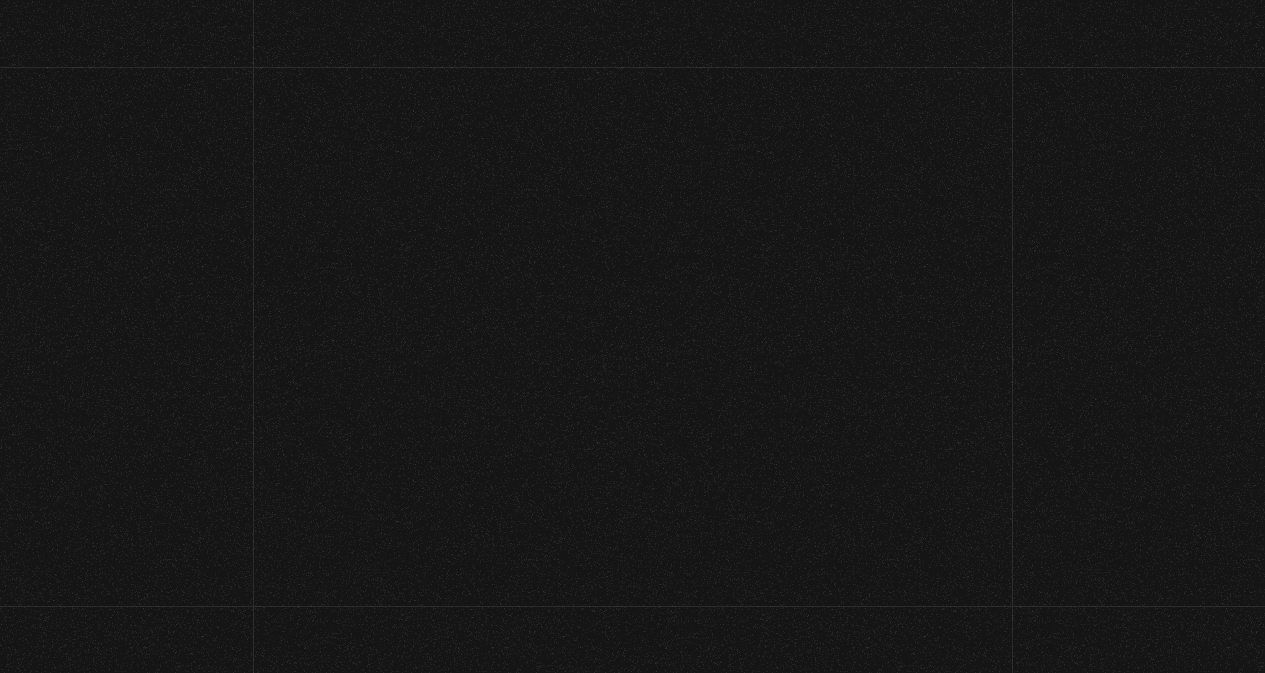 scroll, scrollTop: 0, scrollLeft: 0, axis: both 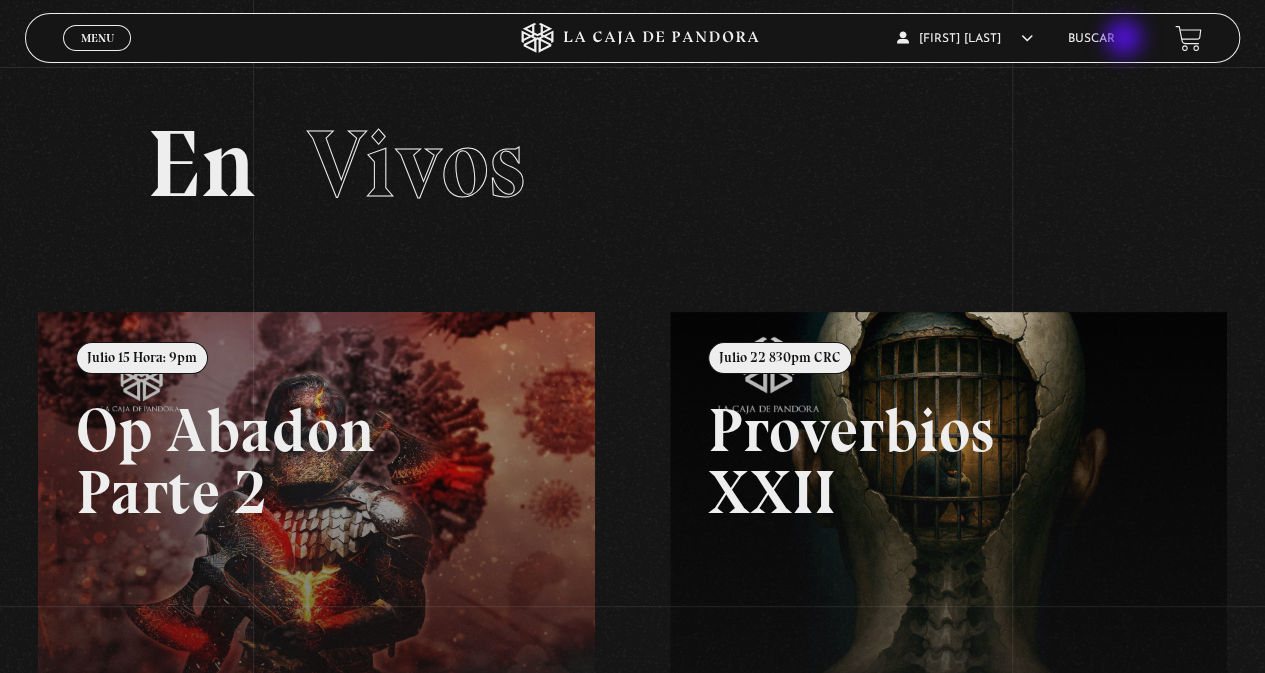 click on "Buscar" at bounding box center [1091, 39] 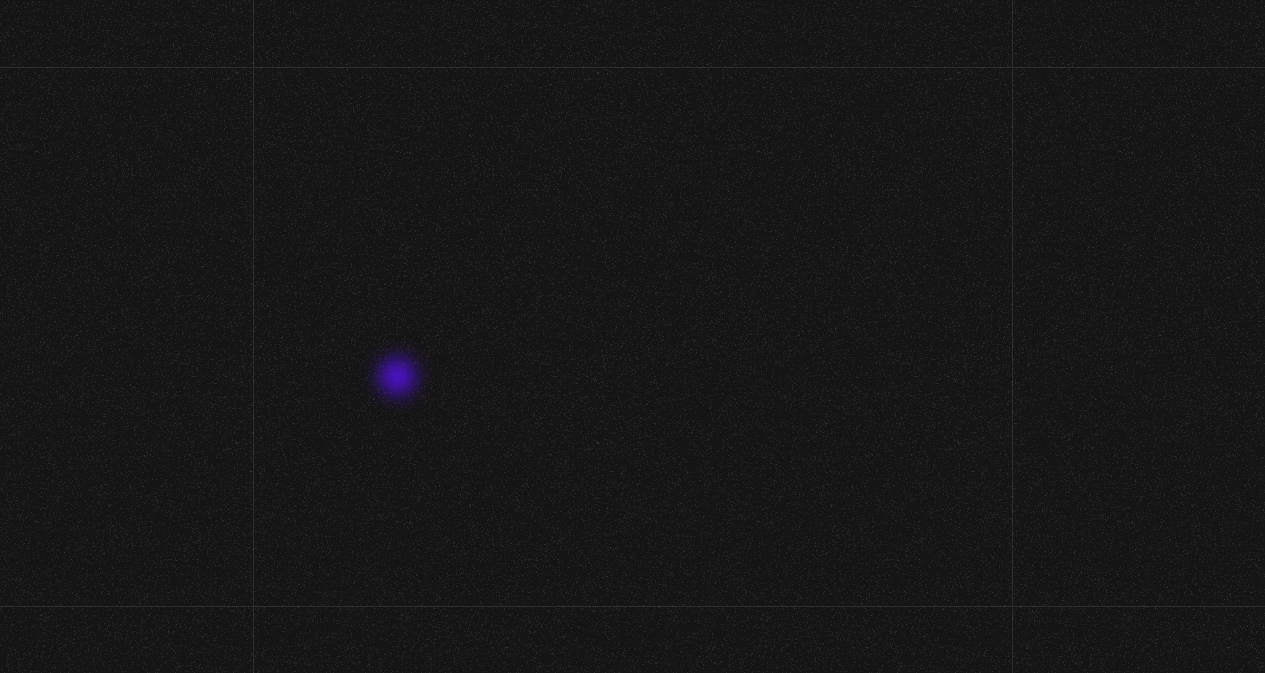 scroll, scrollTop: 0, scrollLeft: 0, axis: both 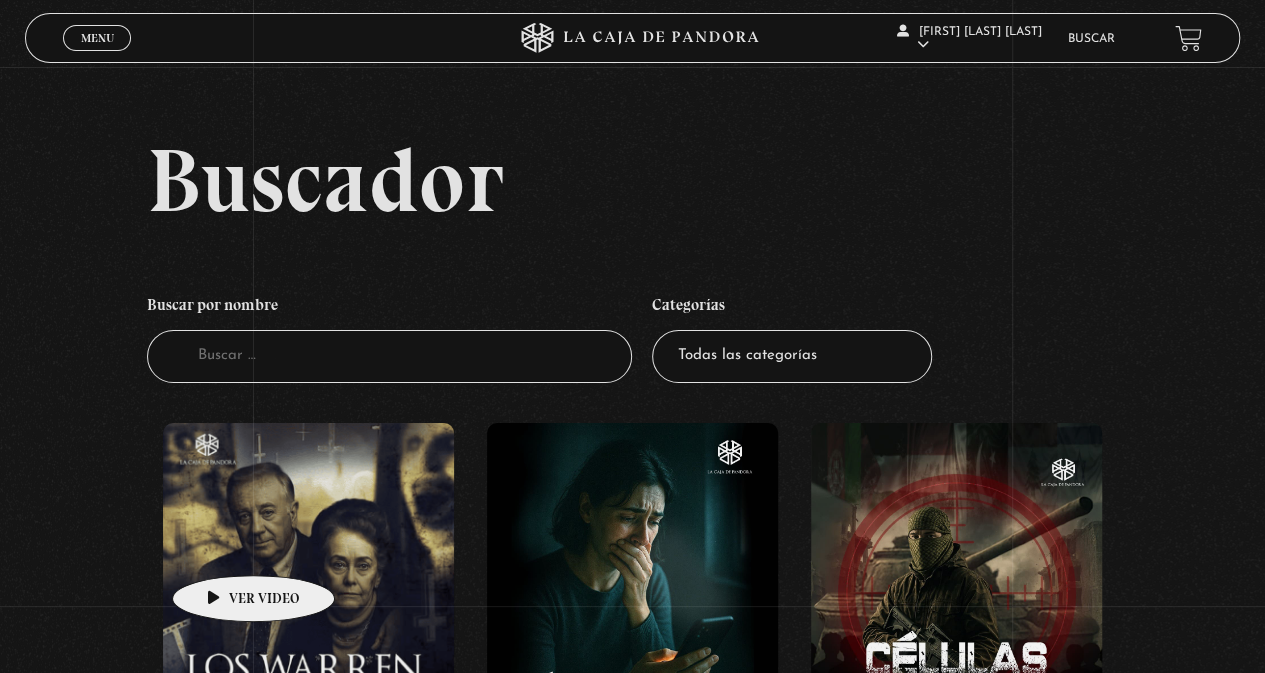 click at bounding box center (308, 603) 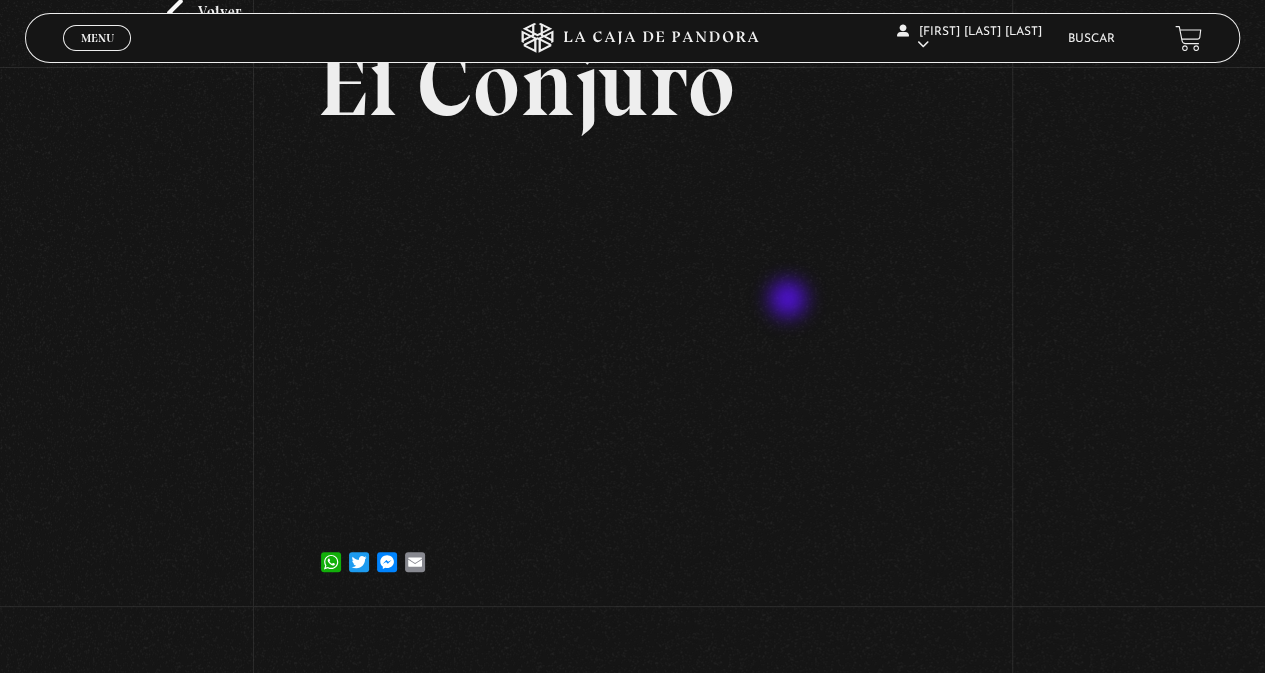 scroll, scrollTop: 200, scrollLeft: 0, axis: vertical 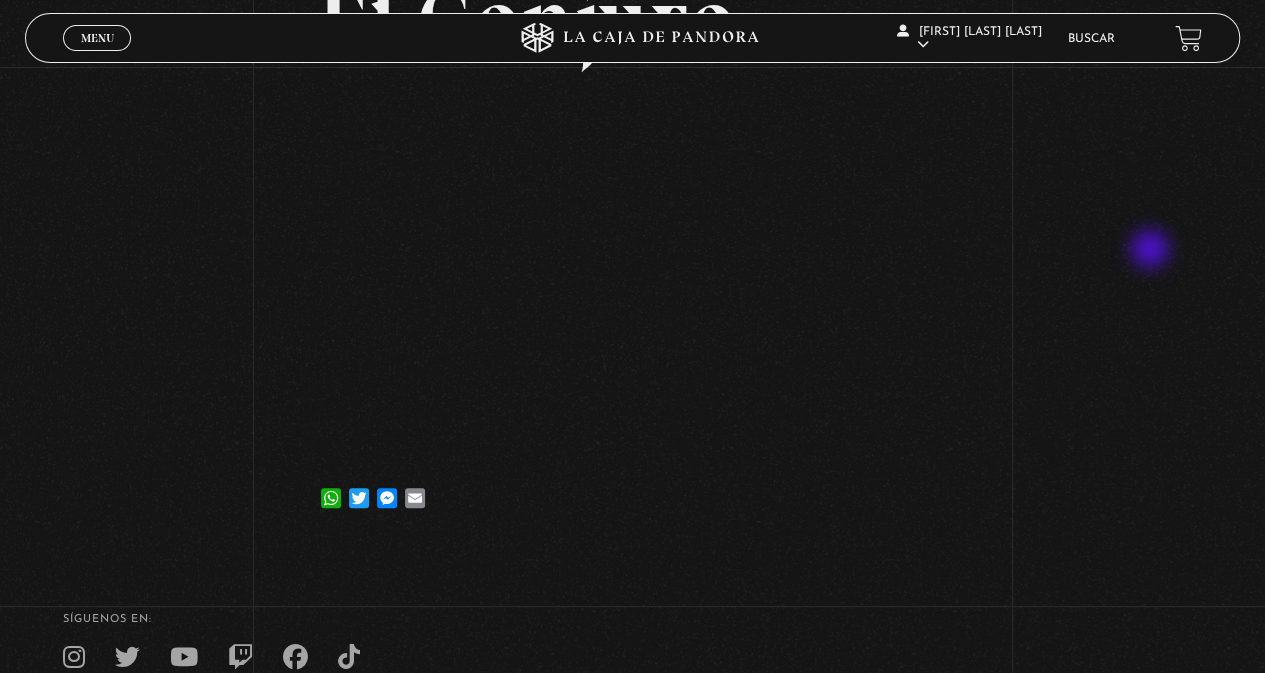click on "Volver
[DATE]
El Conjuro
[APP] [APP] [APP] [APP]" at bounding box center (632, 205) 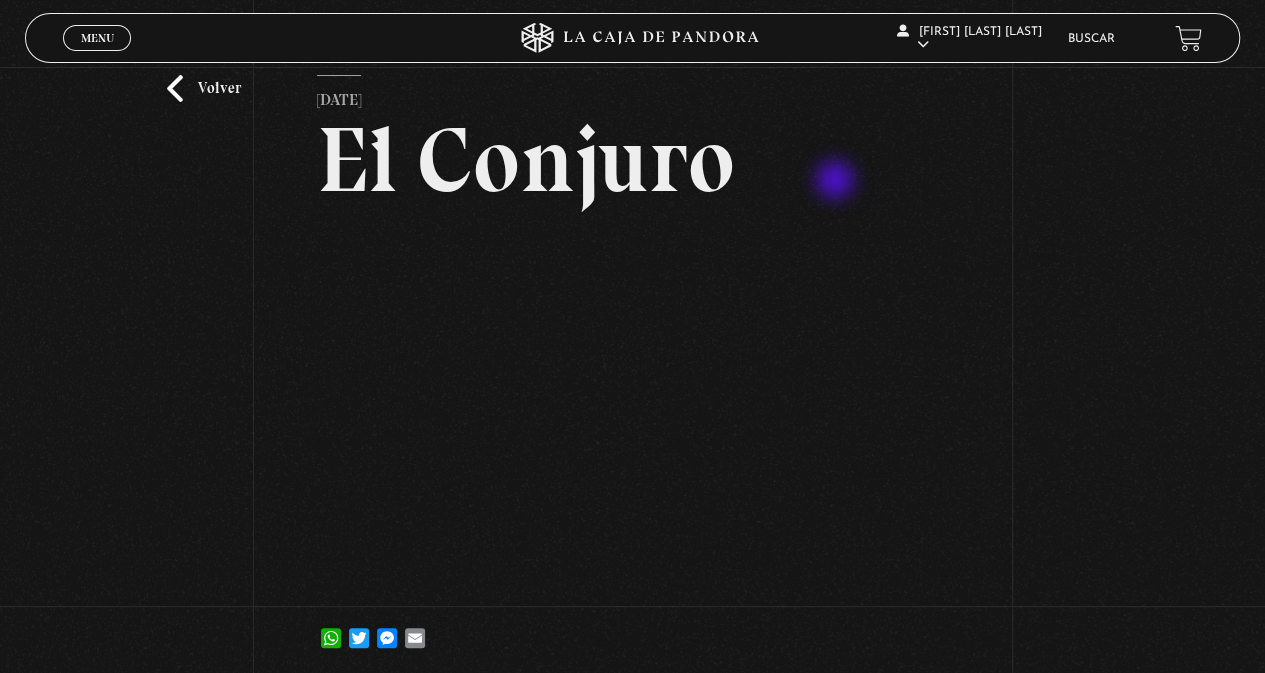 scroll, scrollTop: 0, scrollLeft: 0, axis: both 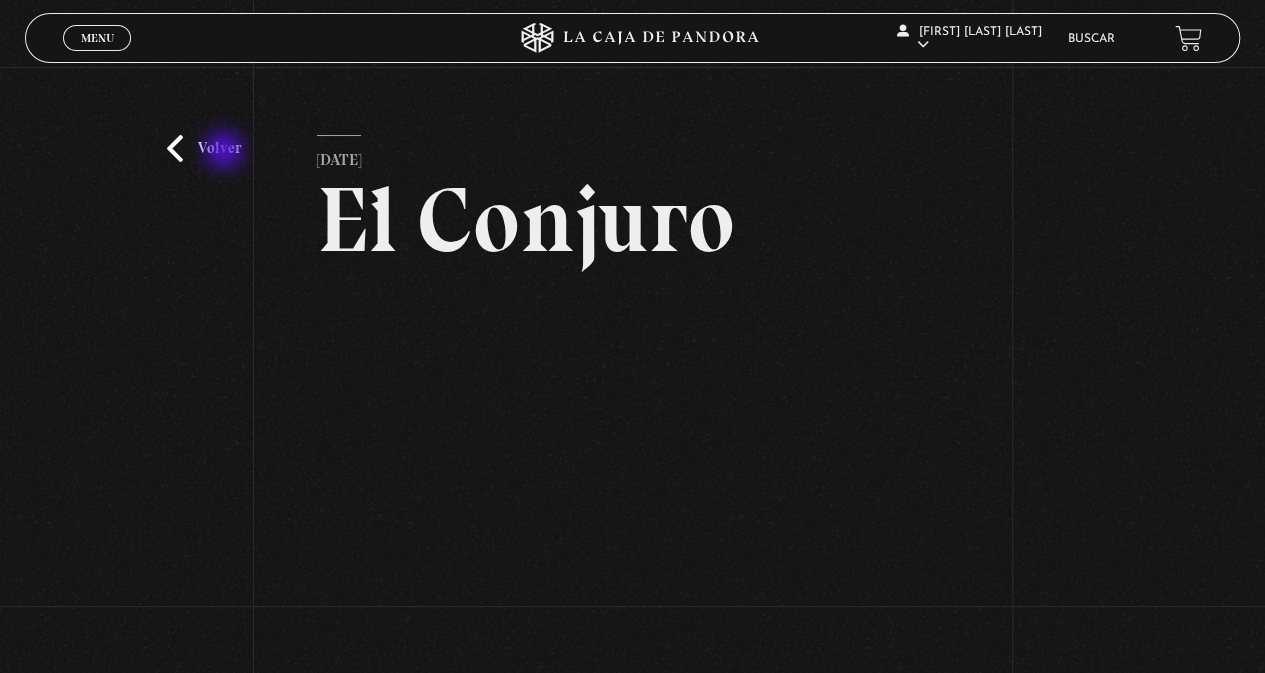 click on "Volver" at bounding box center [204, 148] 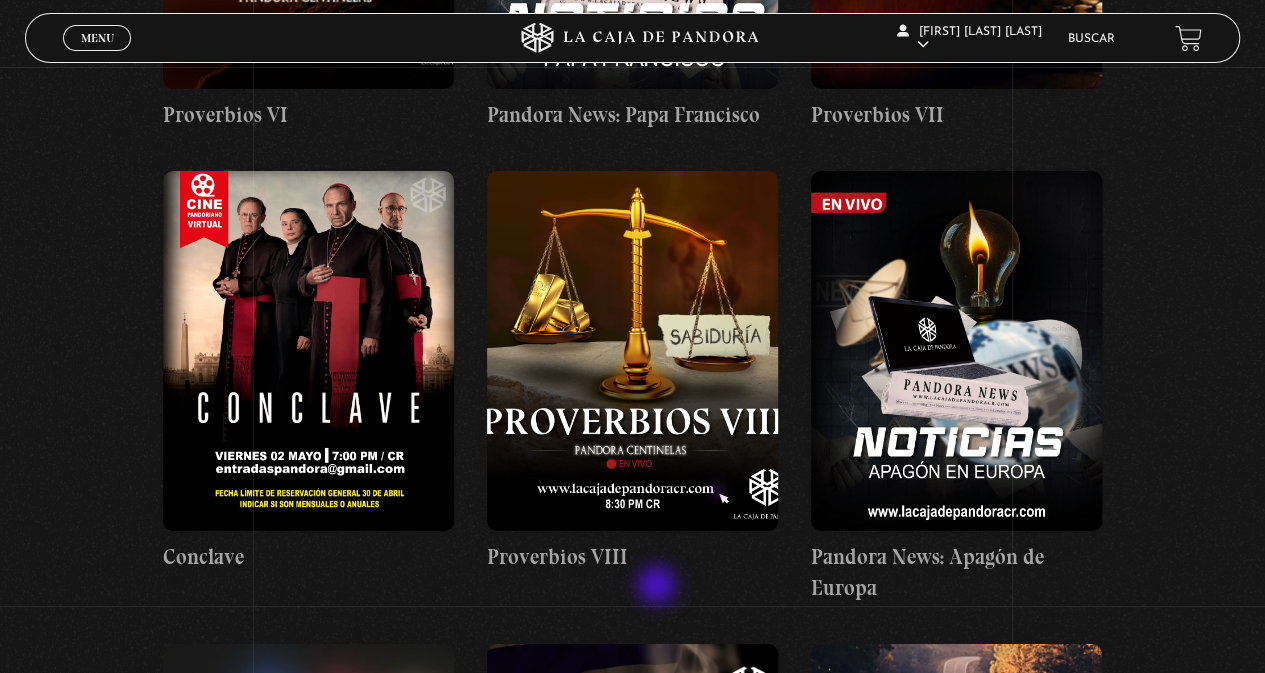 scroll, scrollTop: 3900, scrollLeft: 0, axis: vertical 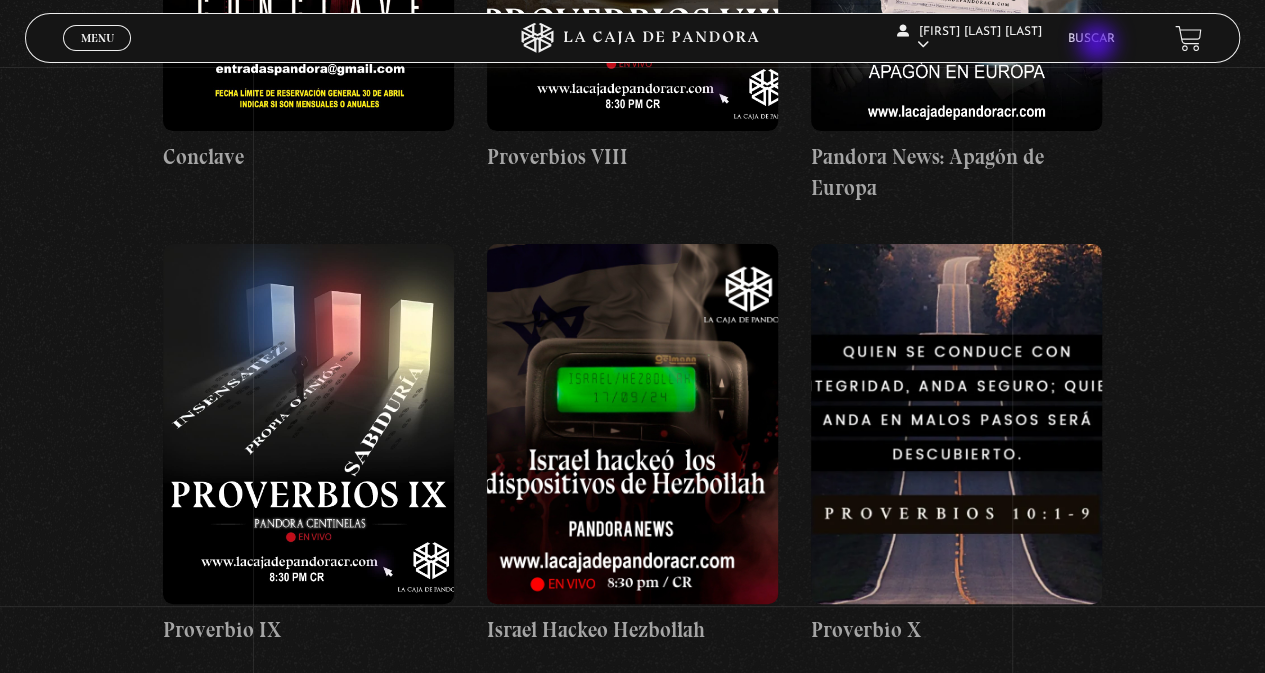 click on "Buscar" at bounding box center (1091, 39) 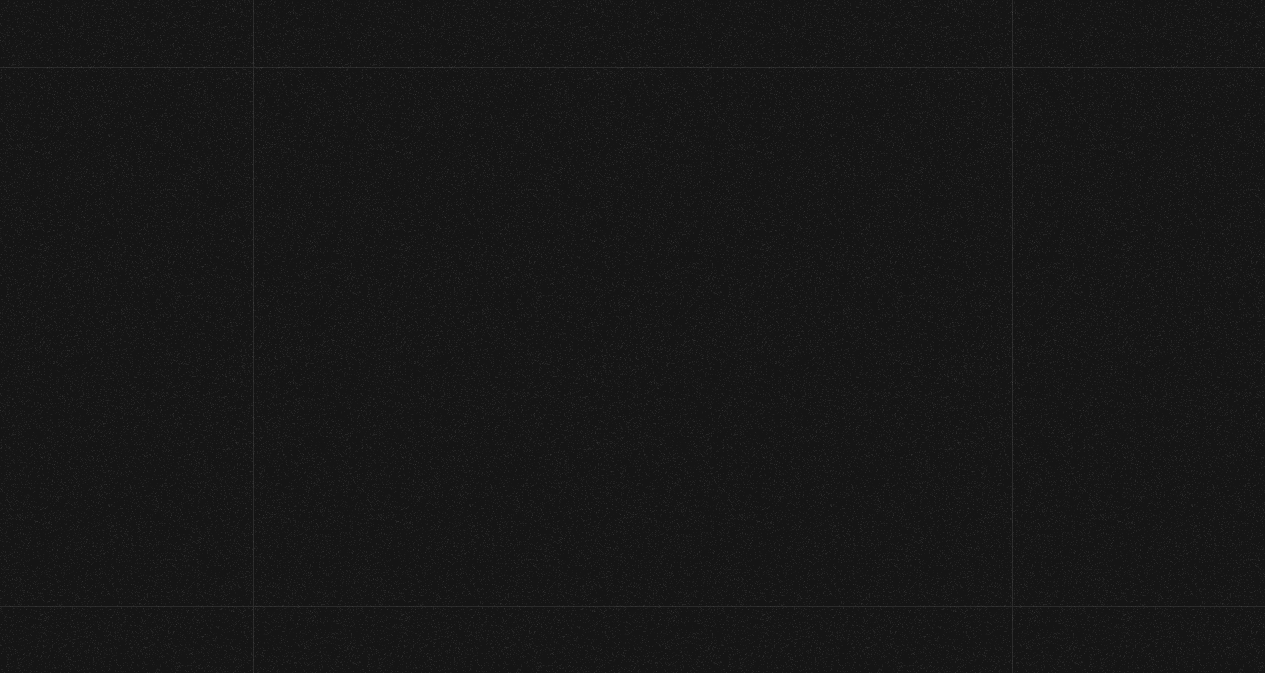 scroll, scrollTop: 0, scrollLeft: 0, axis: both 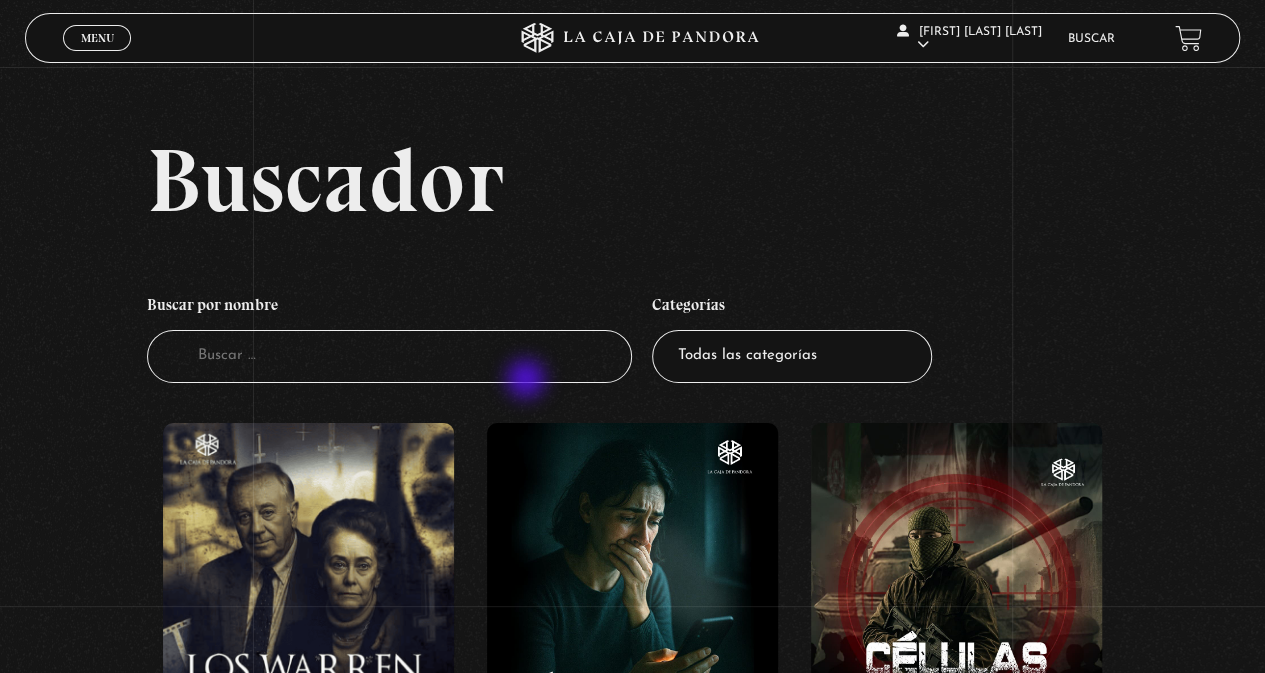 click on "Buscador" at bounding box center (390, 356) 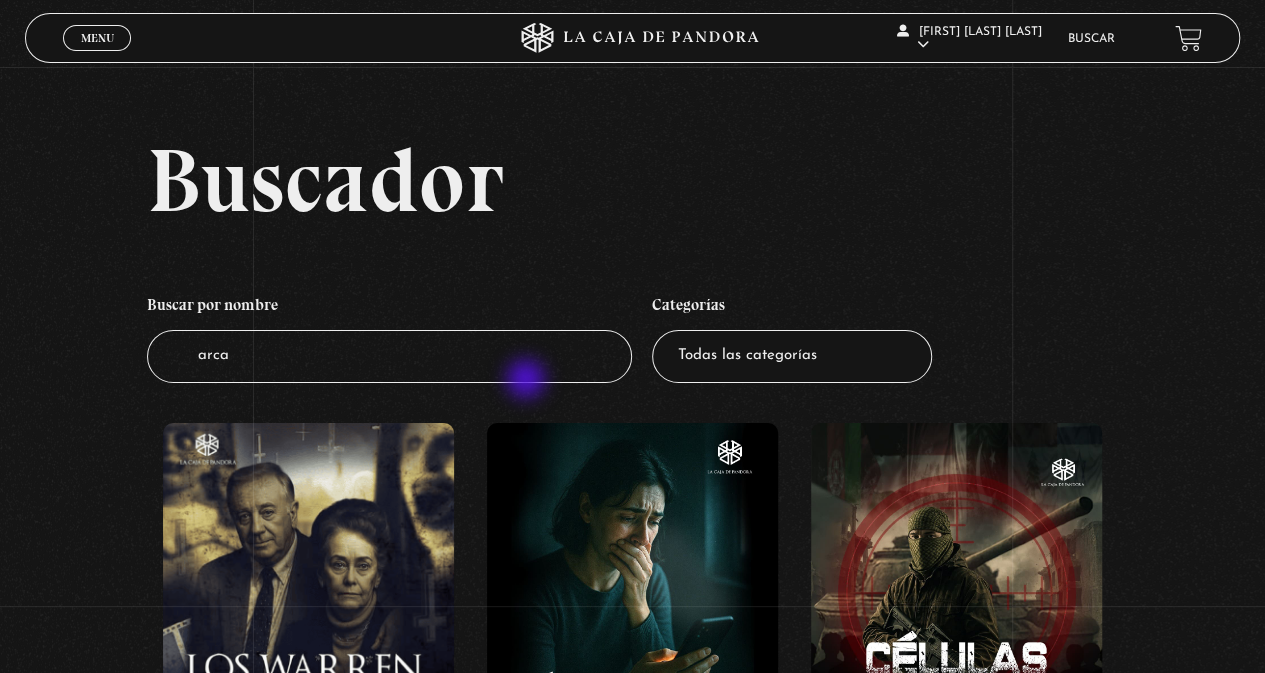 type on "arca d" 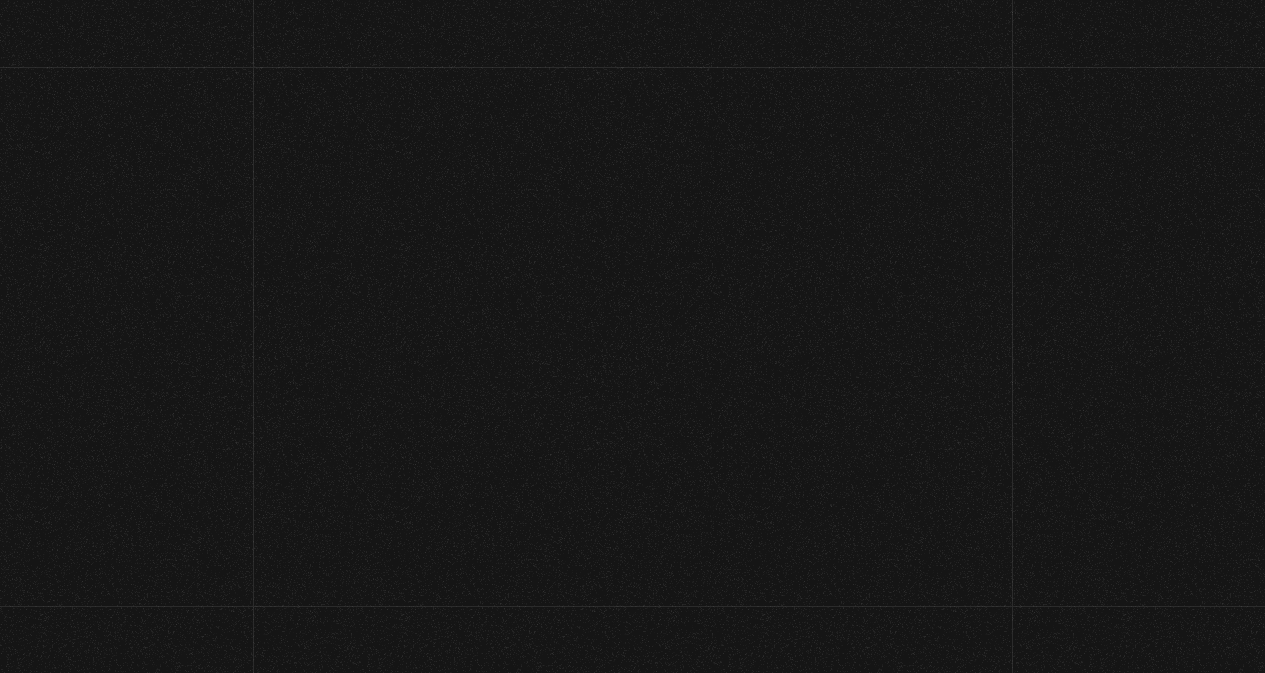 scroll, scrollTop: 0, scrollLeft: 0, axis: both 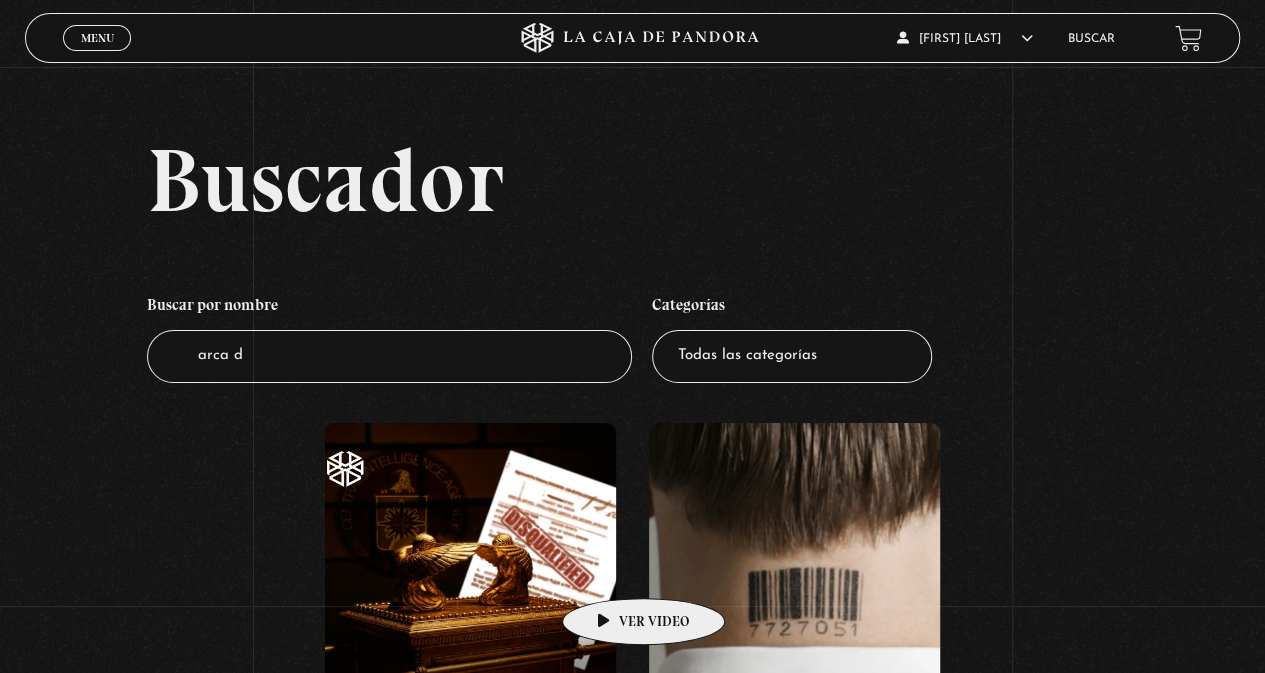 click at bounding box center (470, 603) 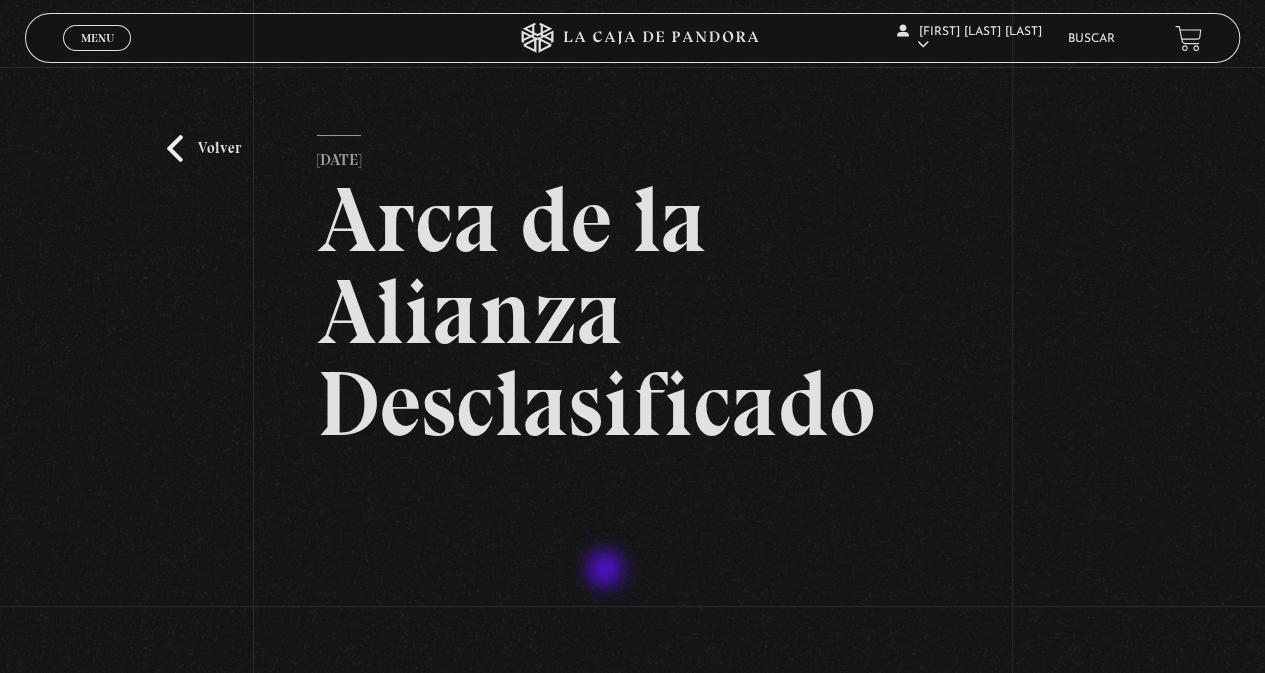 scroll, scrollTop: 200, scrollLeft: 0, axis: vertical 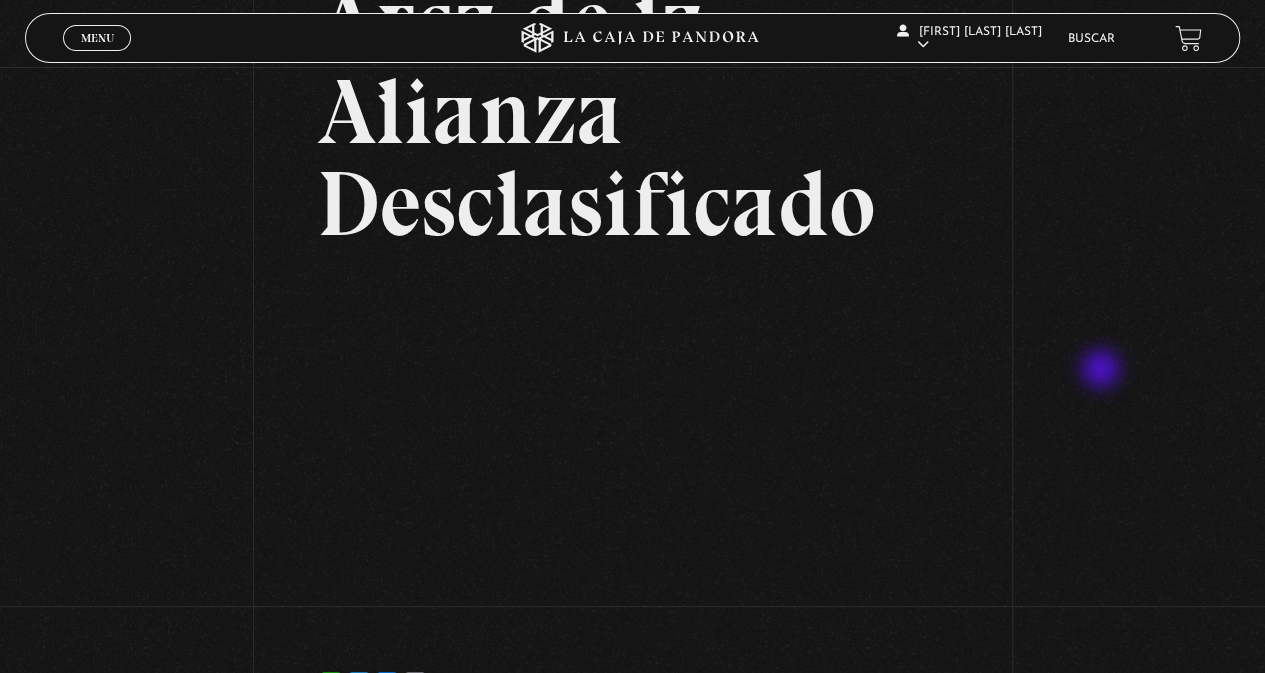 click on "Volver
[DATE]
Arca de la Alianza Desclasificado
WhatsApp Twitter Messenger Email" at bounding box center [632, 297] 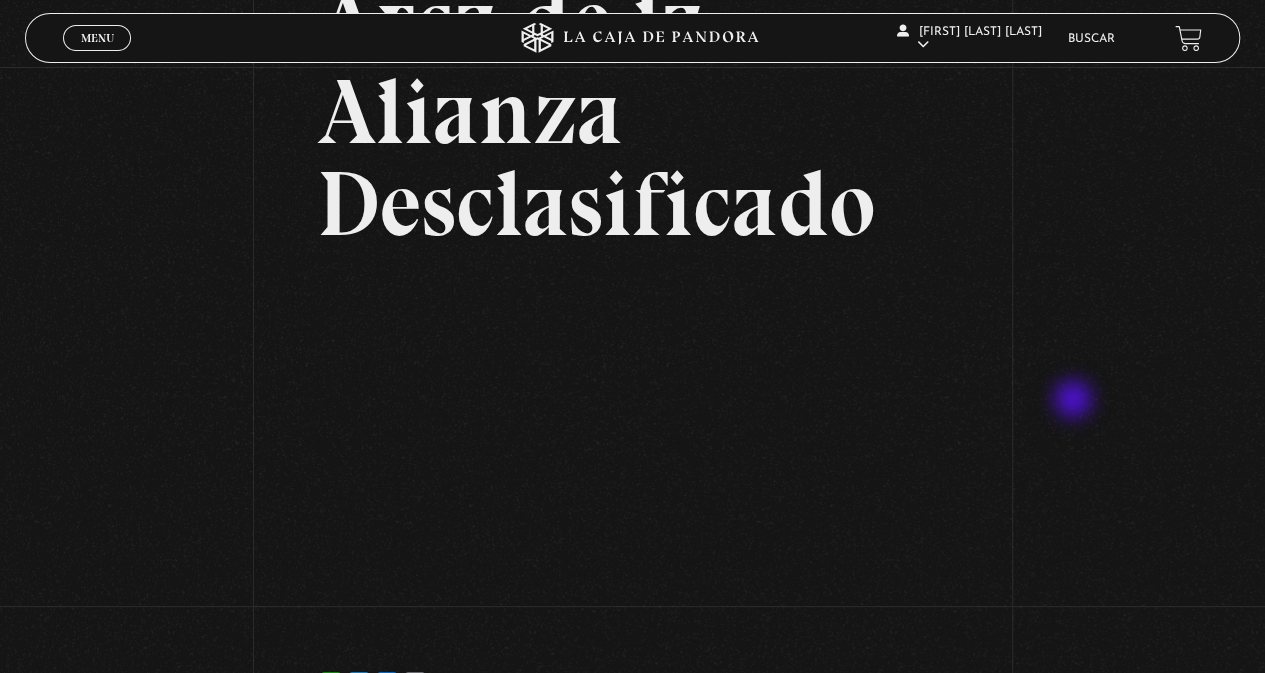 click on "Volver
[DATE]
Arca de la Alianza Desclasificado
WhatsApp Twitter Messenger Email" at bounding box center [632, 297] 